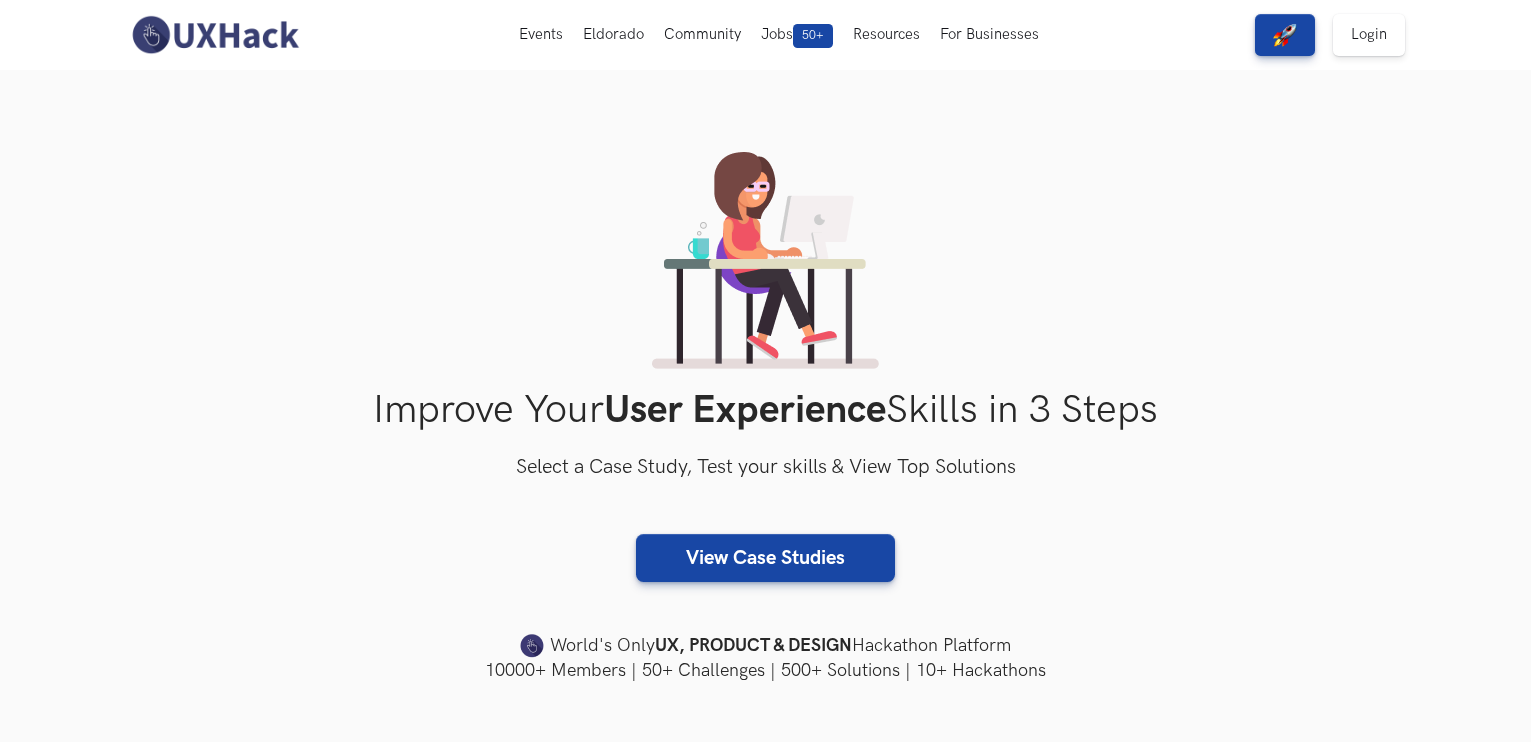 scroll, scrollTop: 0, scrollLeft: 0, axis: both 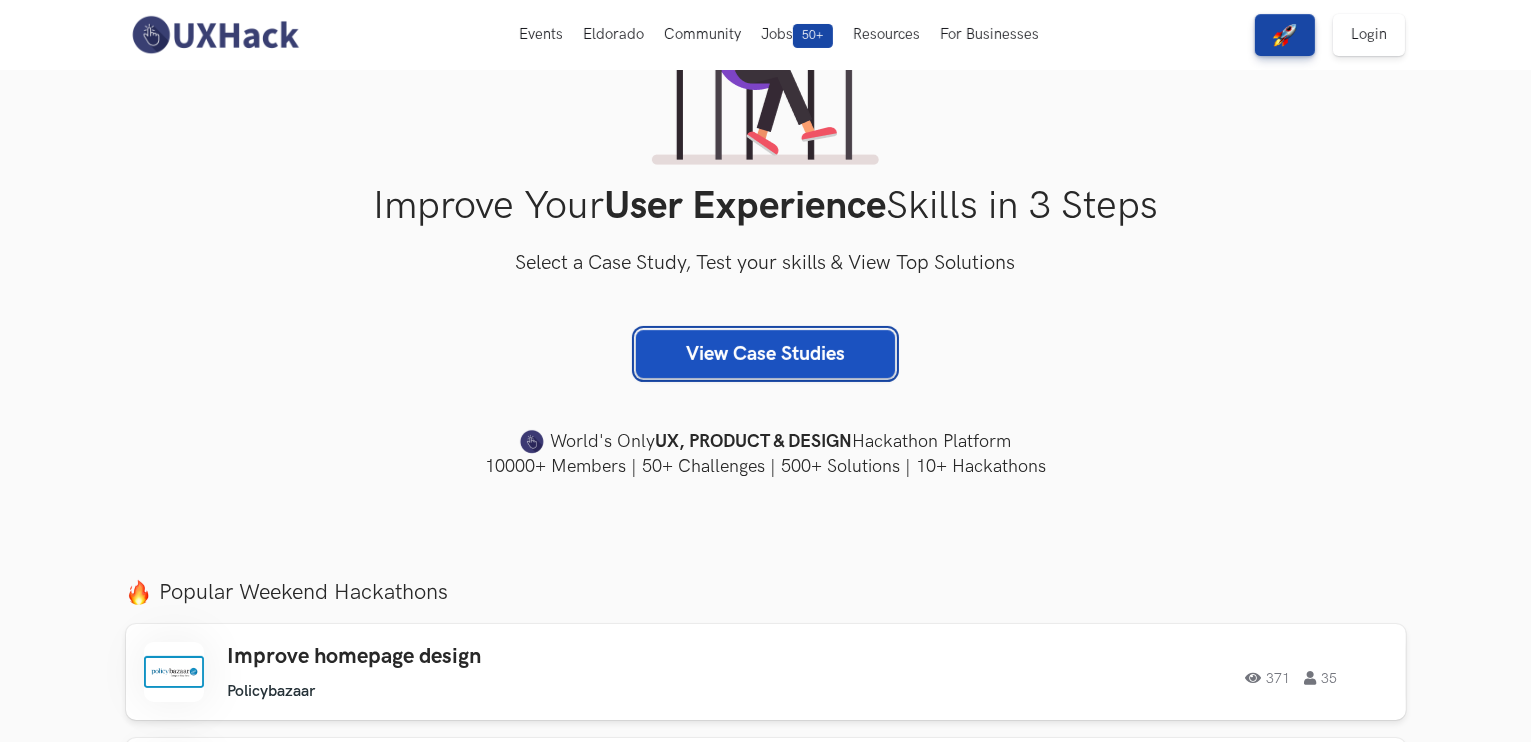 click on "View Case Studies" at bounding box center (765, 354) 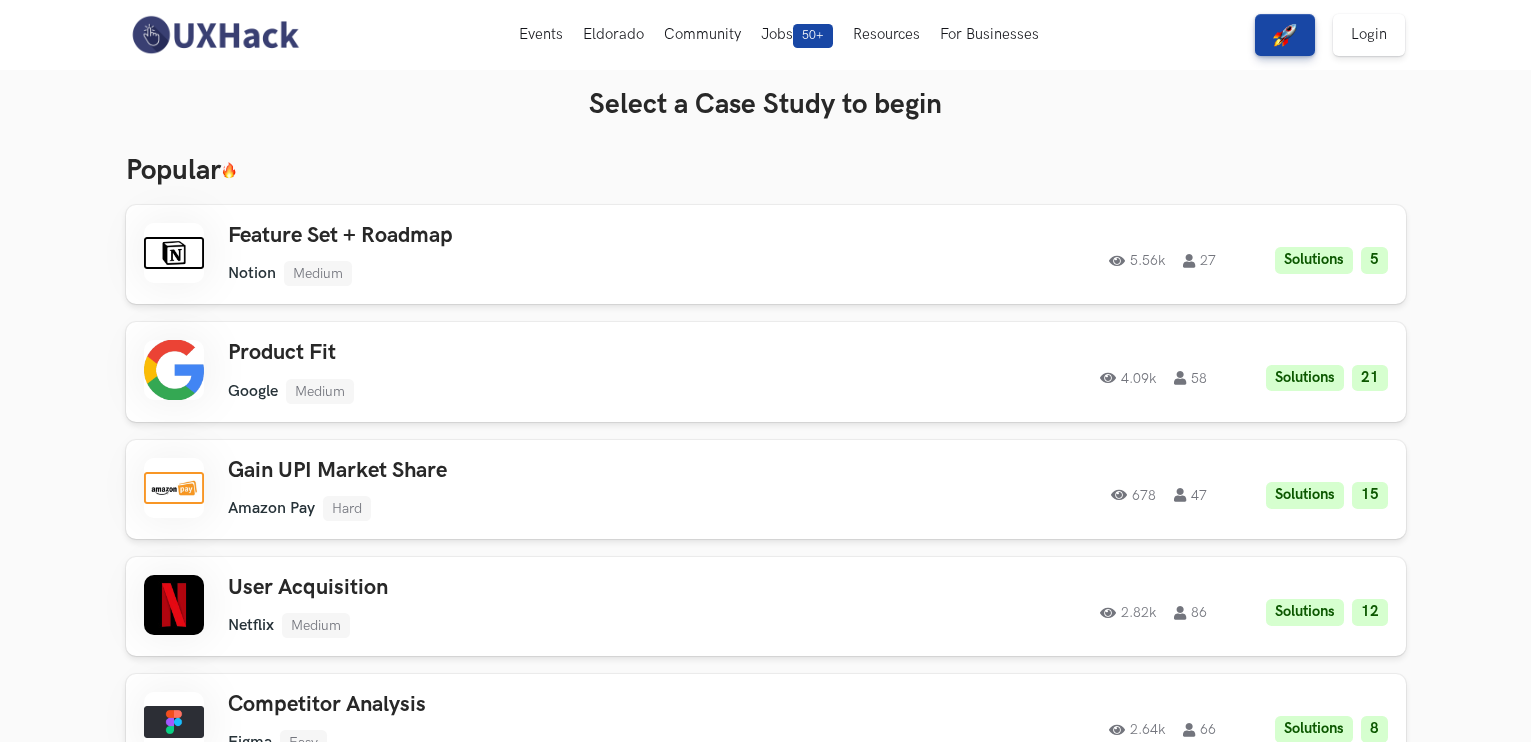 scroll, scrollTop: 0, scrollLeft: 0, axis: both 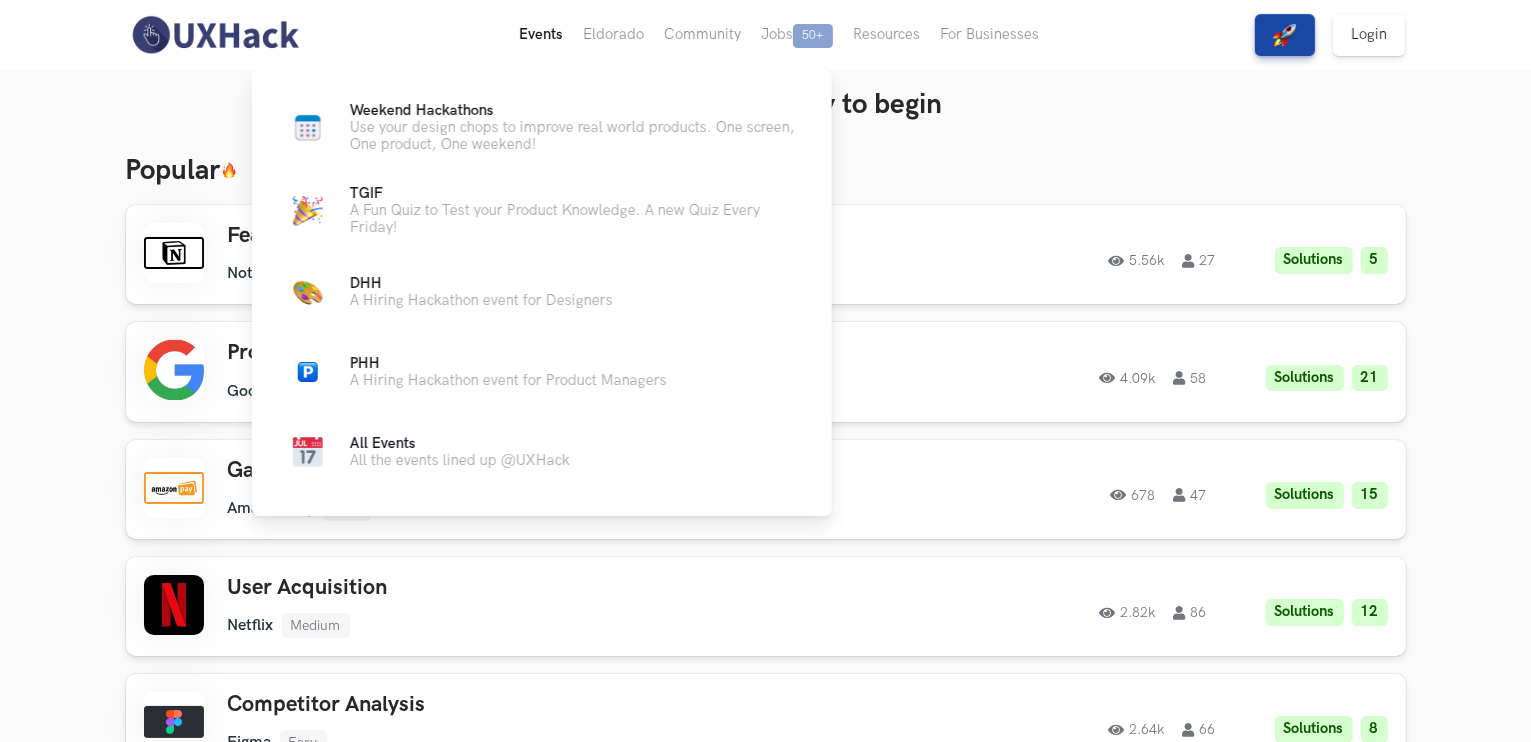 click on "Events  Live" at bounding box center (541, 35) 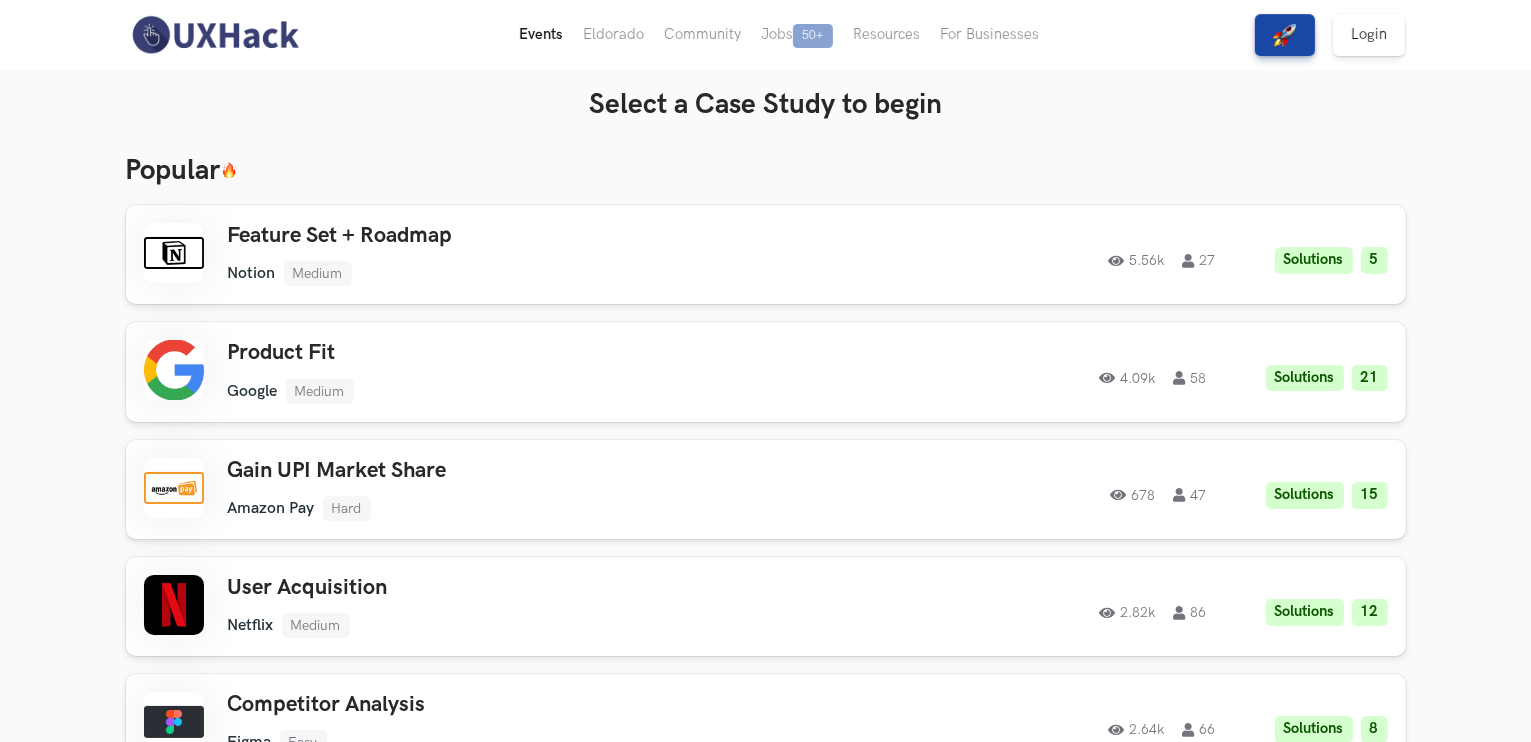 click on "Events  Live" at bounding box center [541, 35] 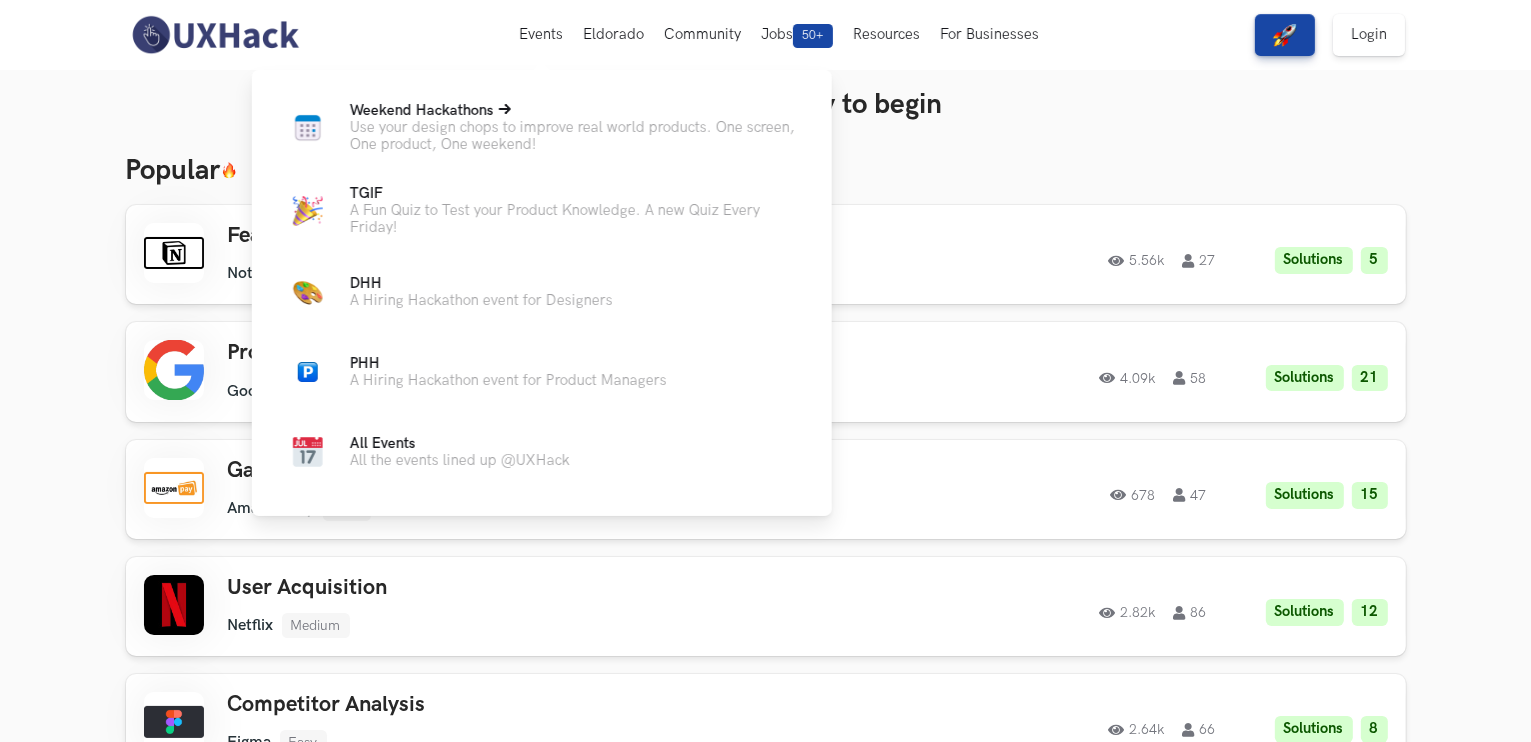 click on "Use your design chops to improve real world products. One screen, One product, One weekend!" at bounding box center (575, 136) 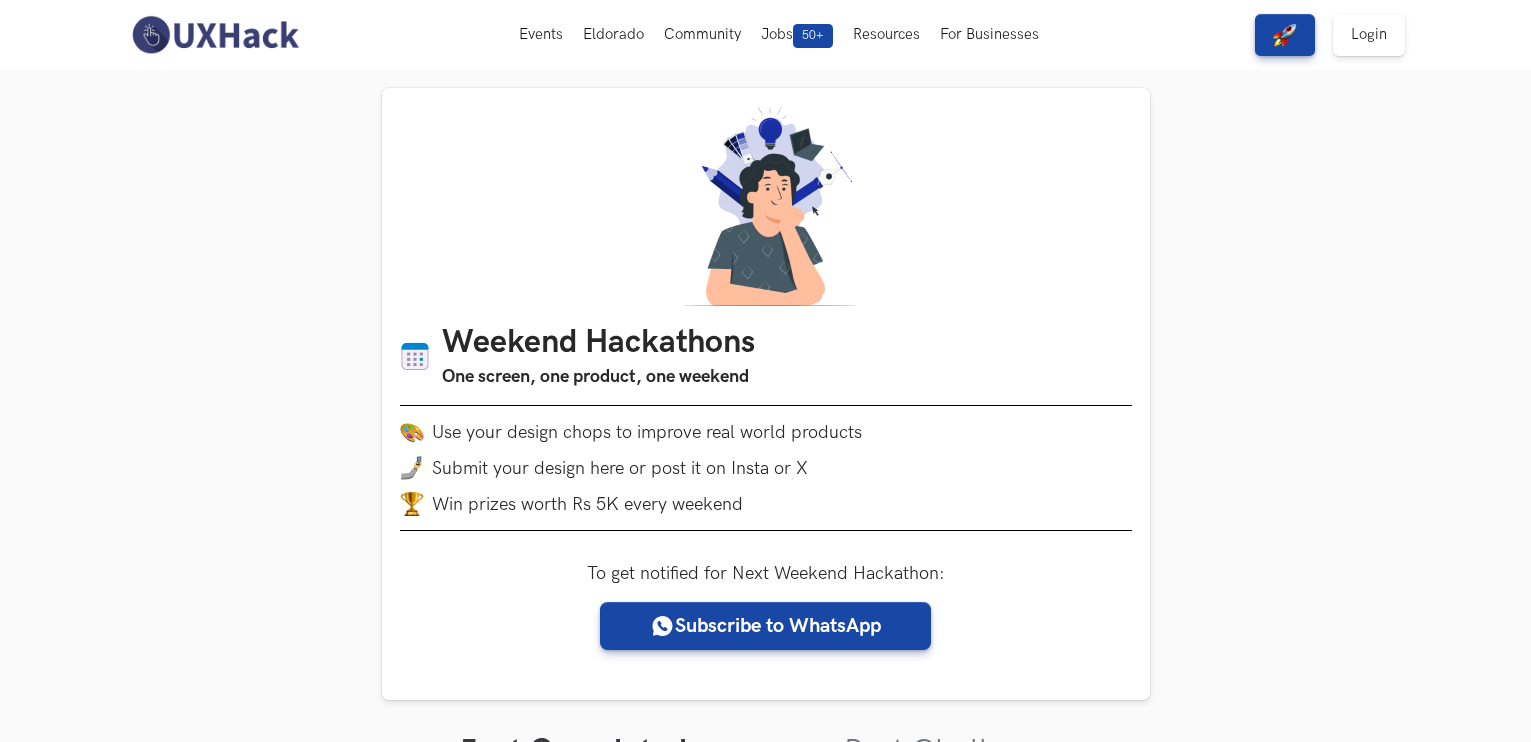 scroll, scrollTop: 0, scrollLeft: 0, axis: both 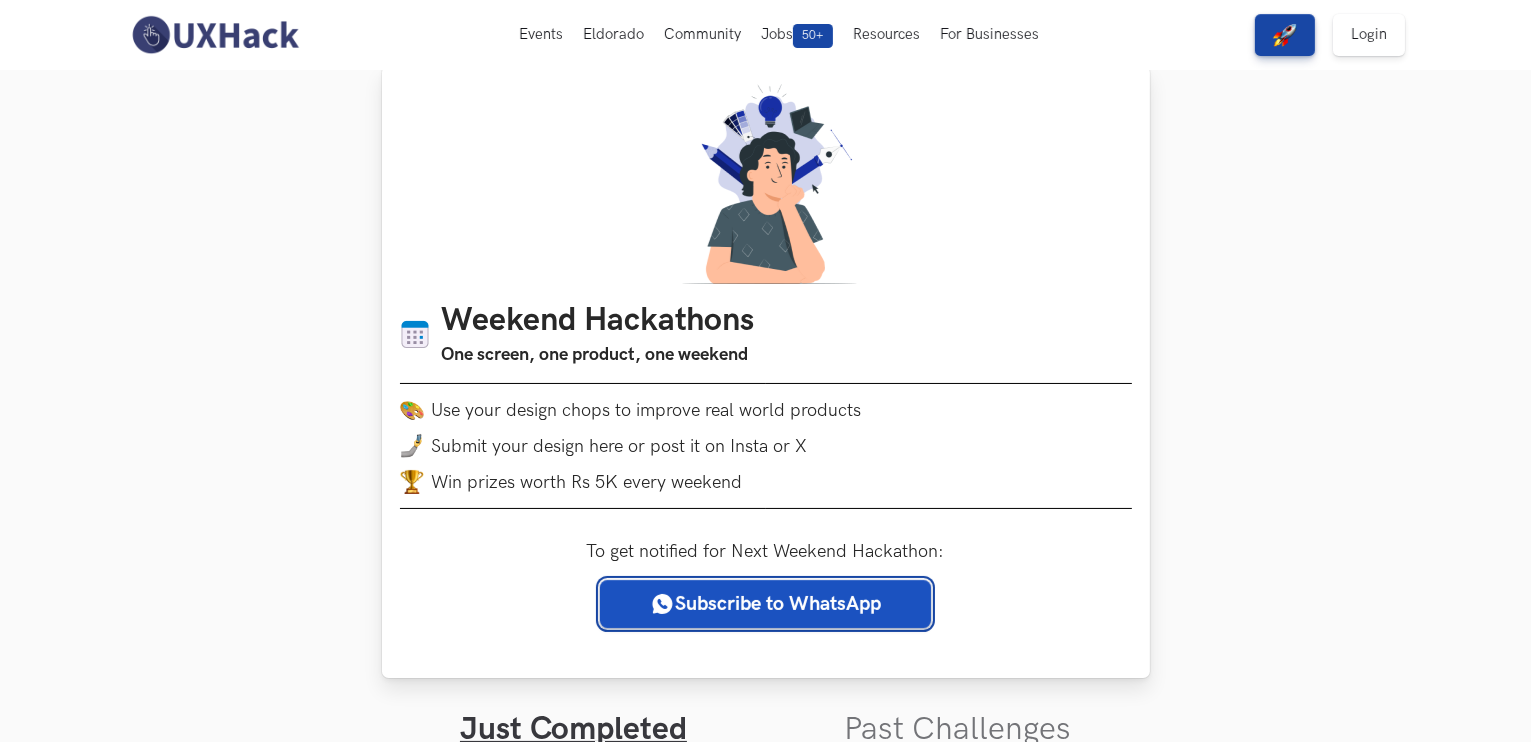 click on "Subscribe to WhatsApp" at bounding box center [765, 604] 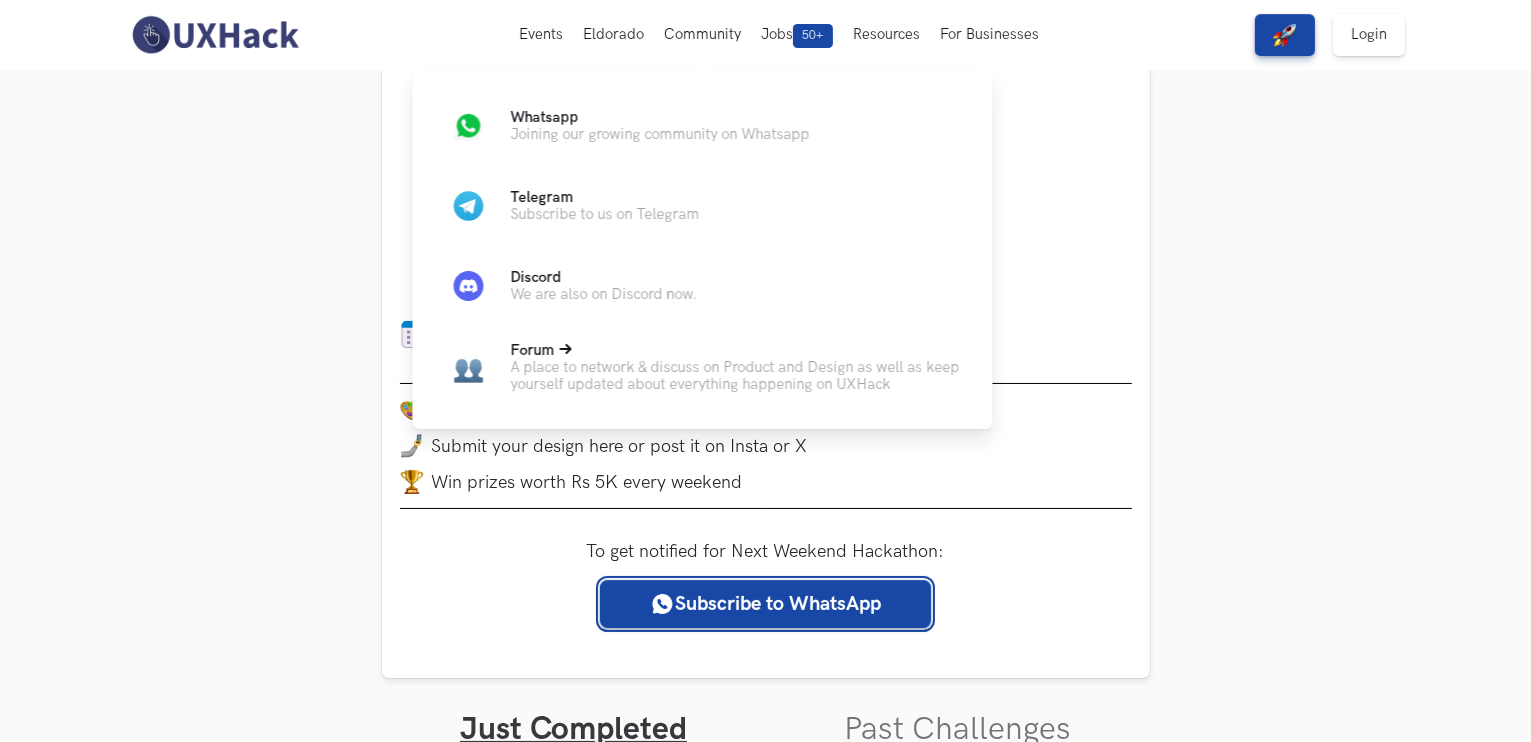 scroll, scrollTop: 0, scrollLeft: 0, axis: both 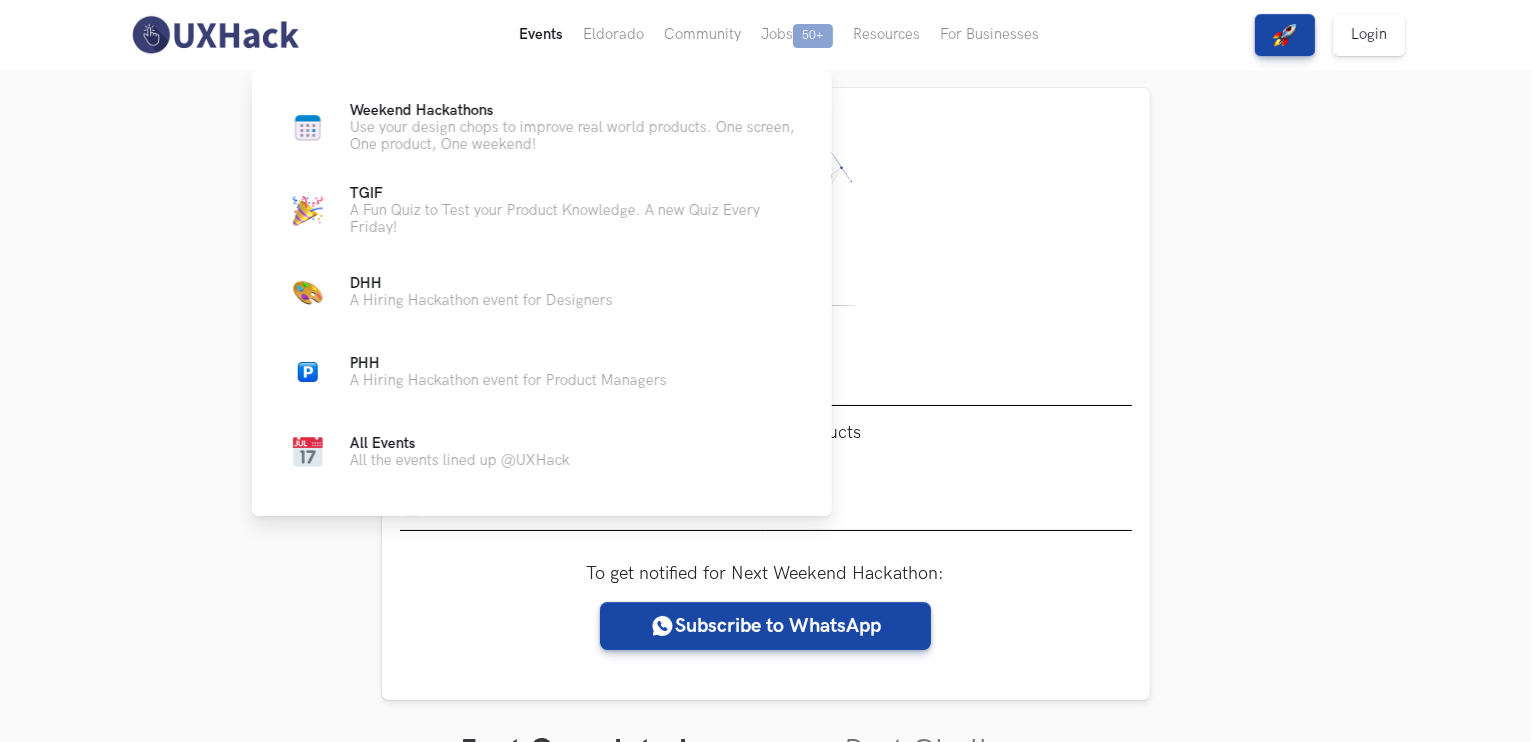click on "Events  Live" at bounding box center (541, 35) 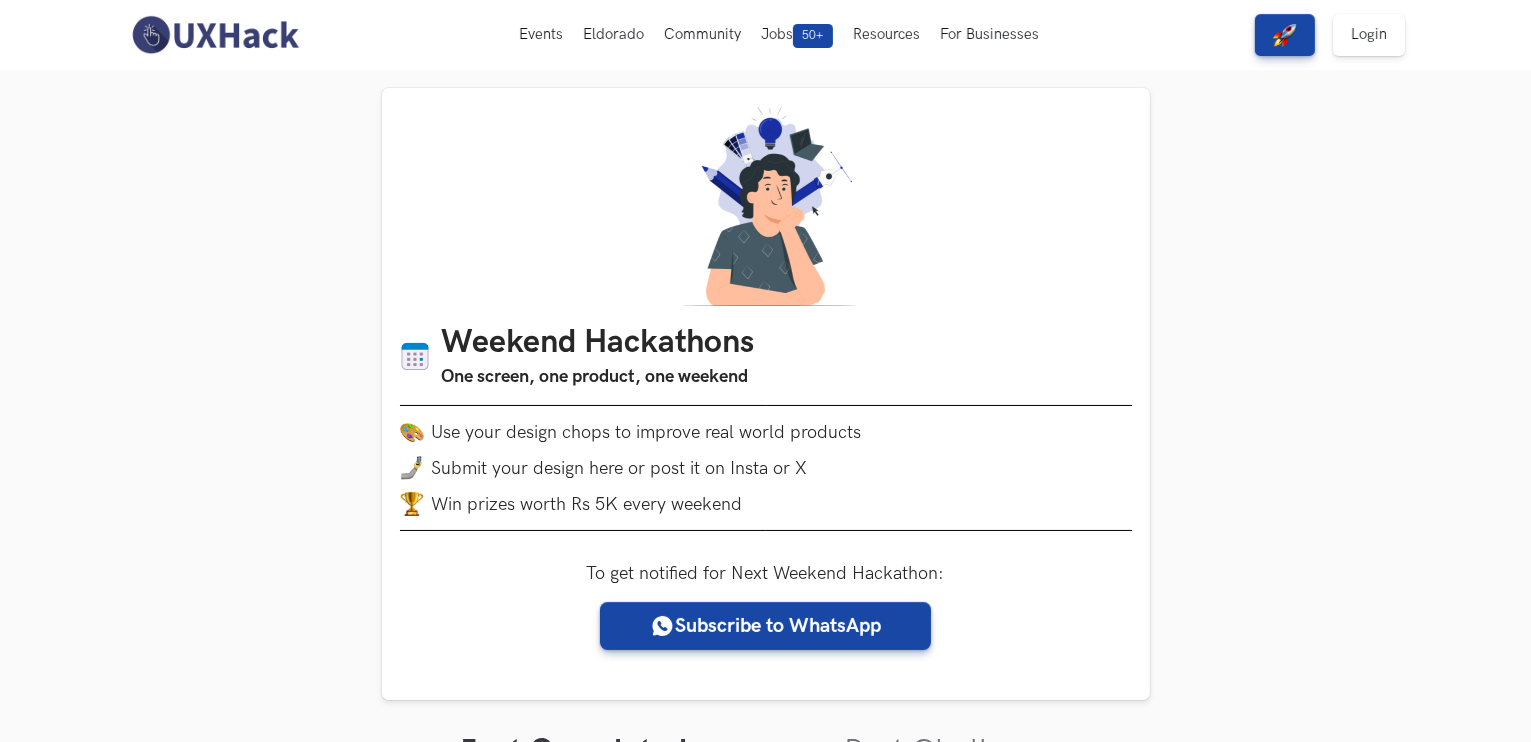 click at bounding box center (215, 35) 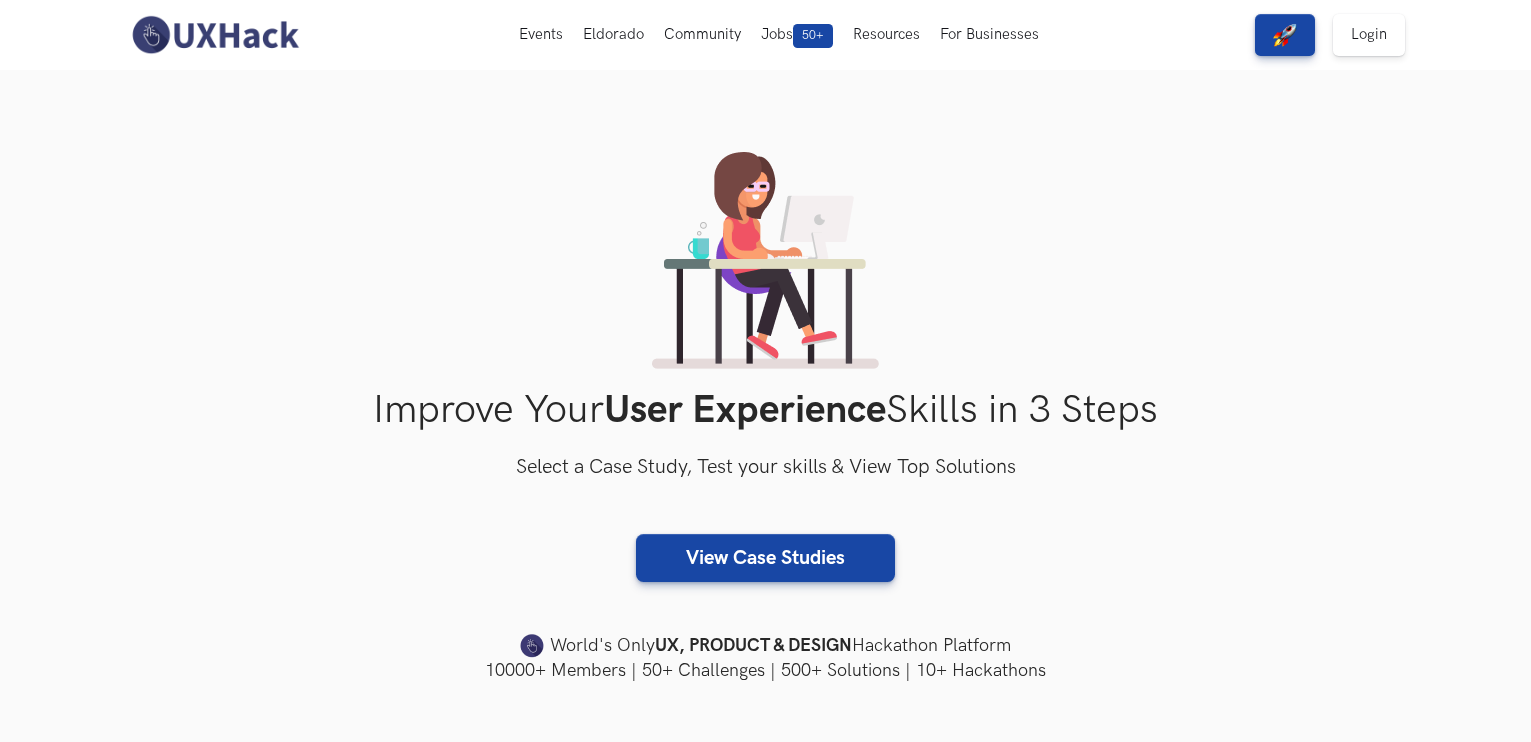 scroll, scrollTop: 0, scrollLeft: 0, axis: both 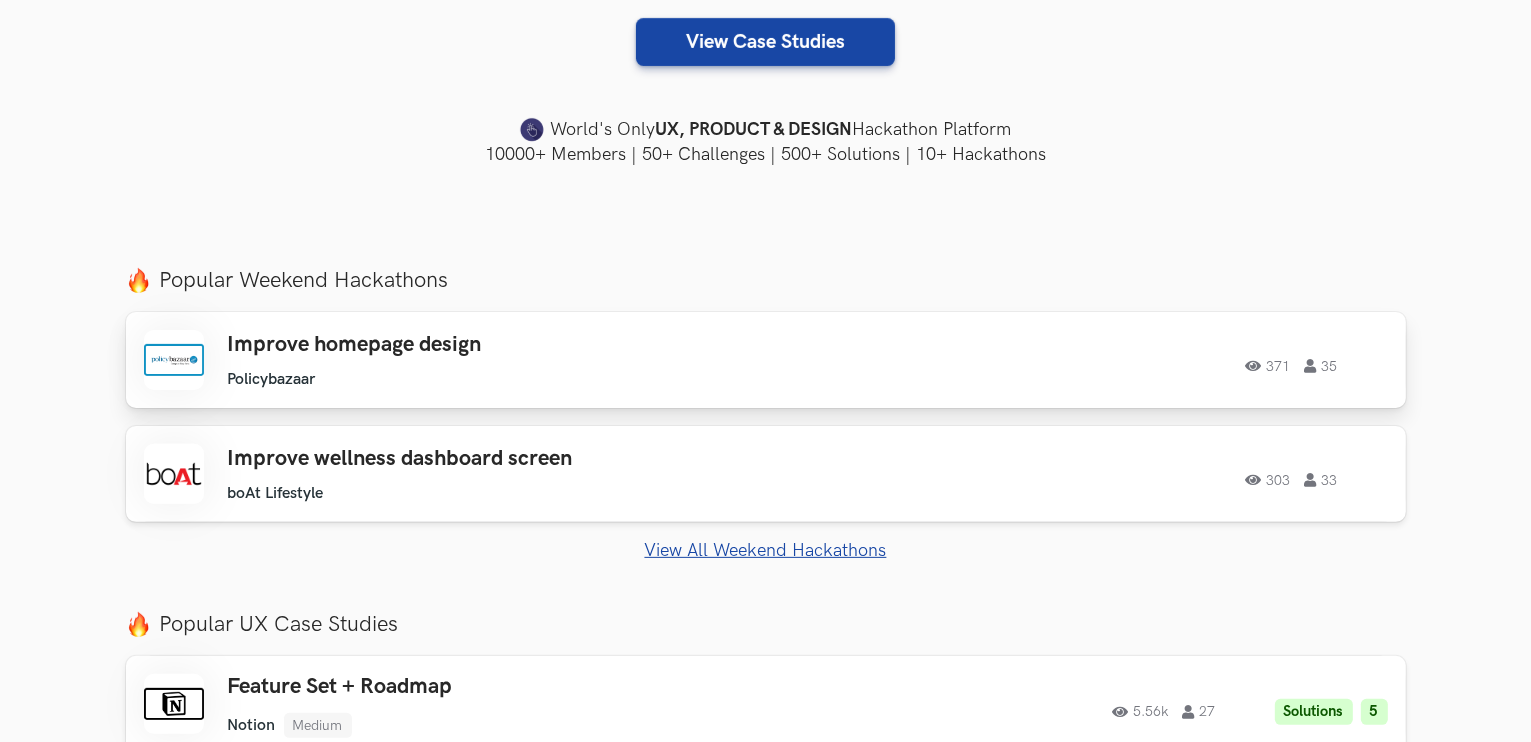 click on "Improve homepage design
Policybazaar
Policybazaar
371
35" at bounding box center [512, 360] 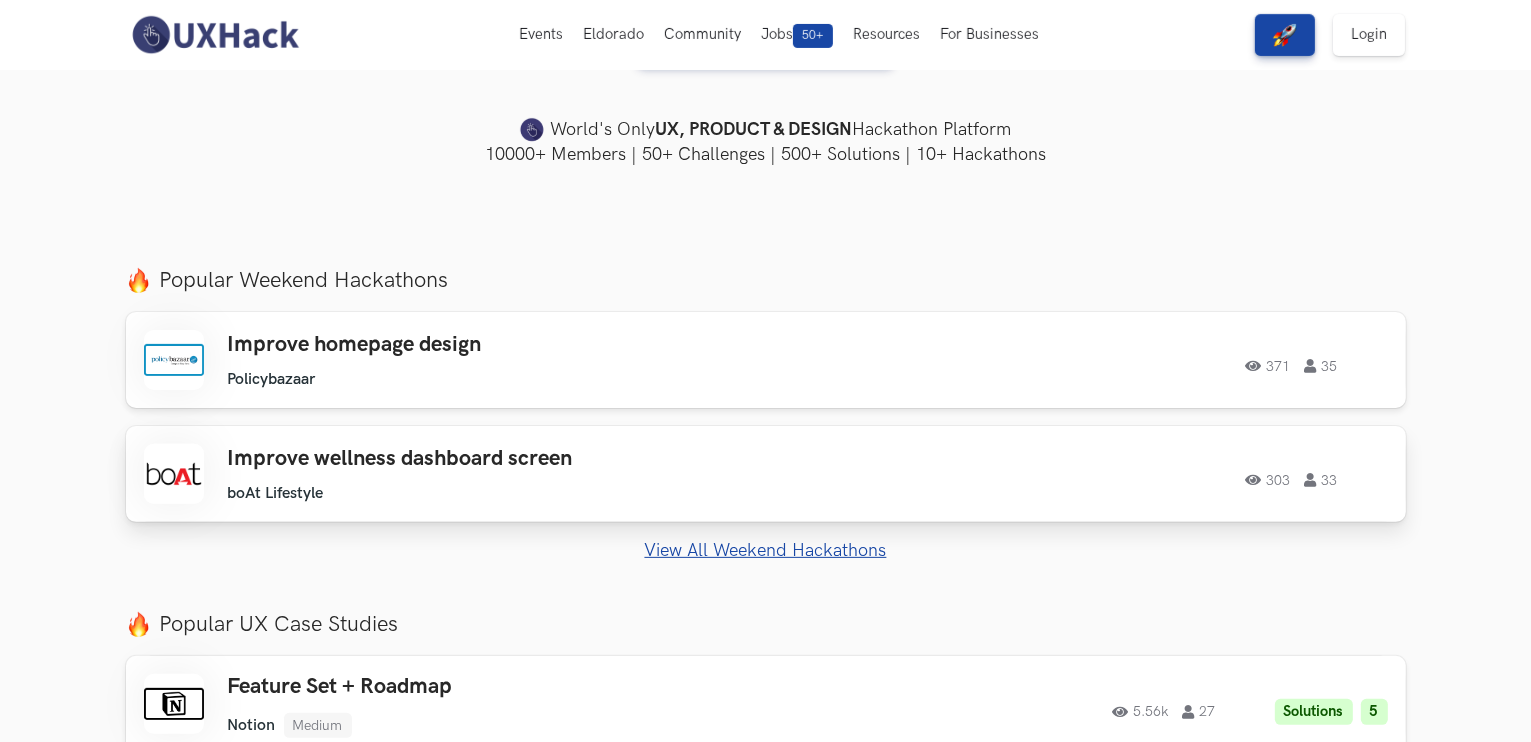 scroll, scrollTop: 0, scrollLeft: 0, axis: both 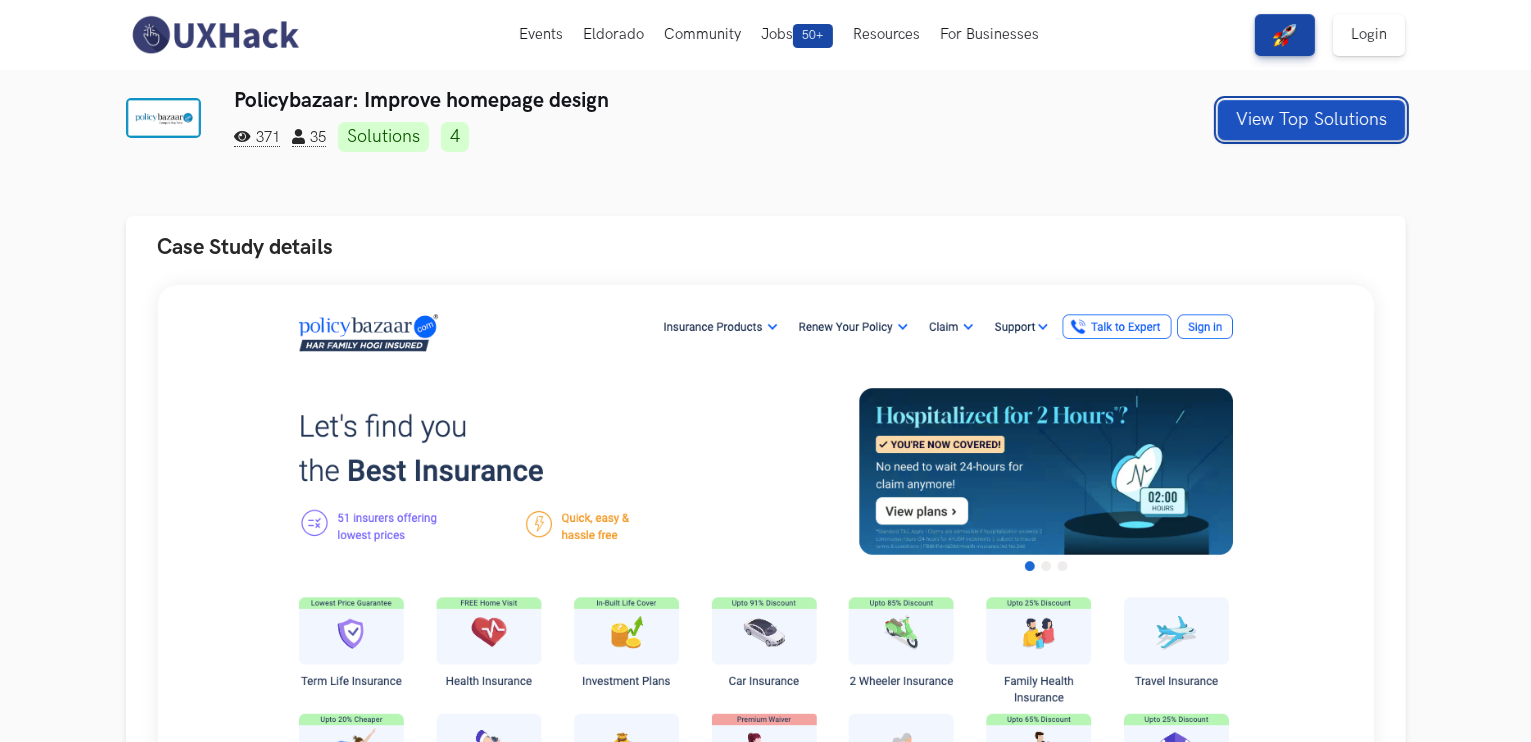 click on "View Top Solutions" at bounding box center (1311, 120) 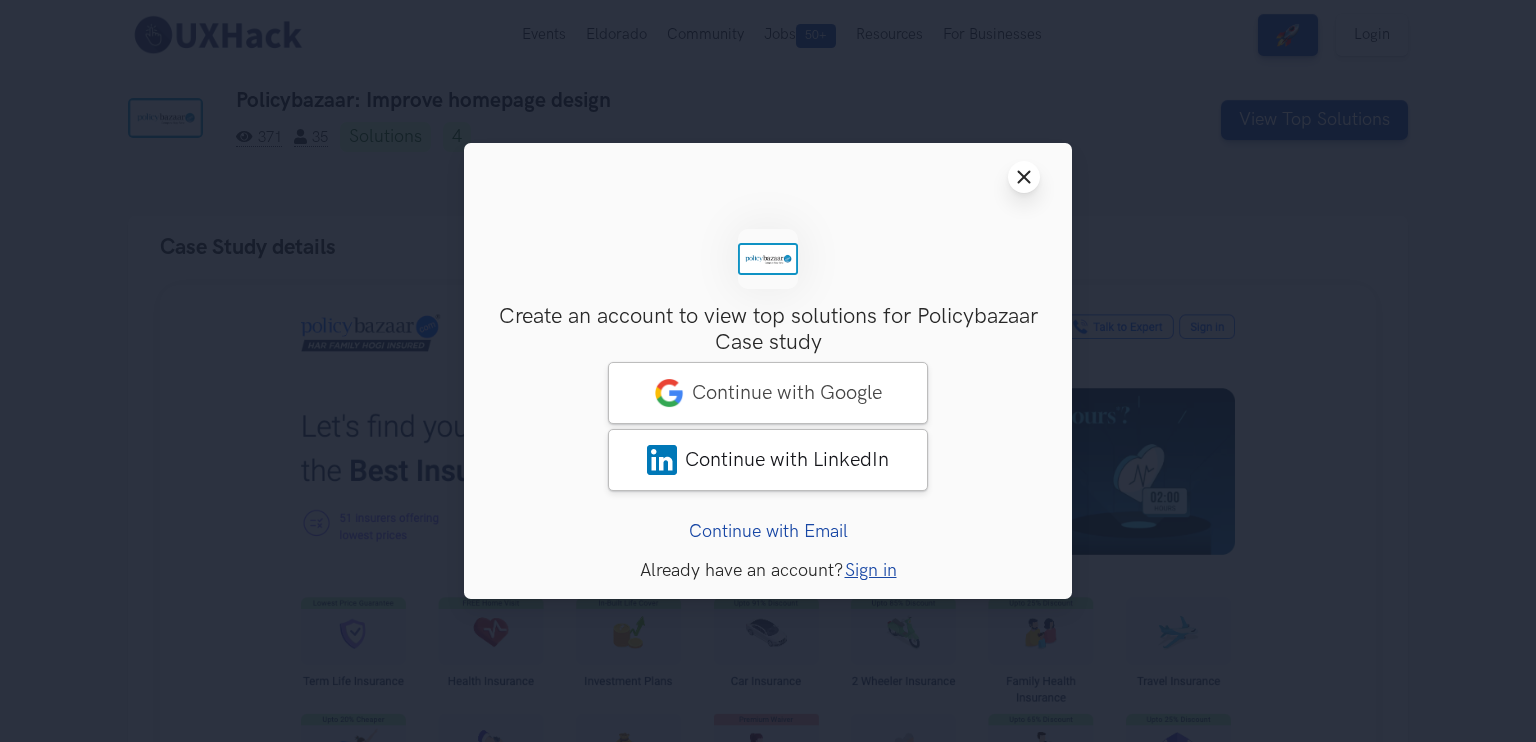 click on "Close modal window" at bounding box center (1024, 177) 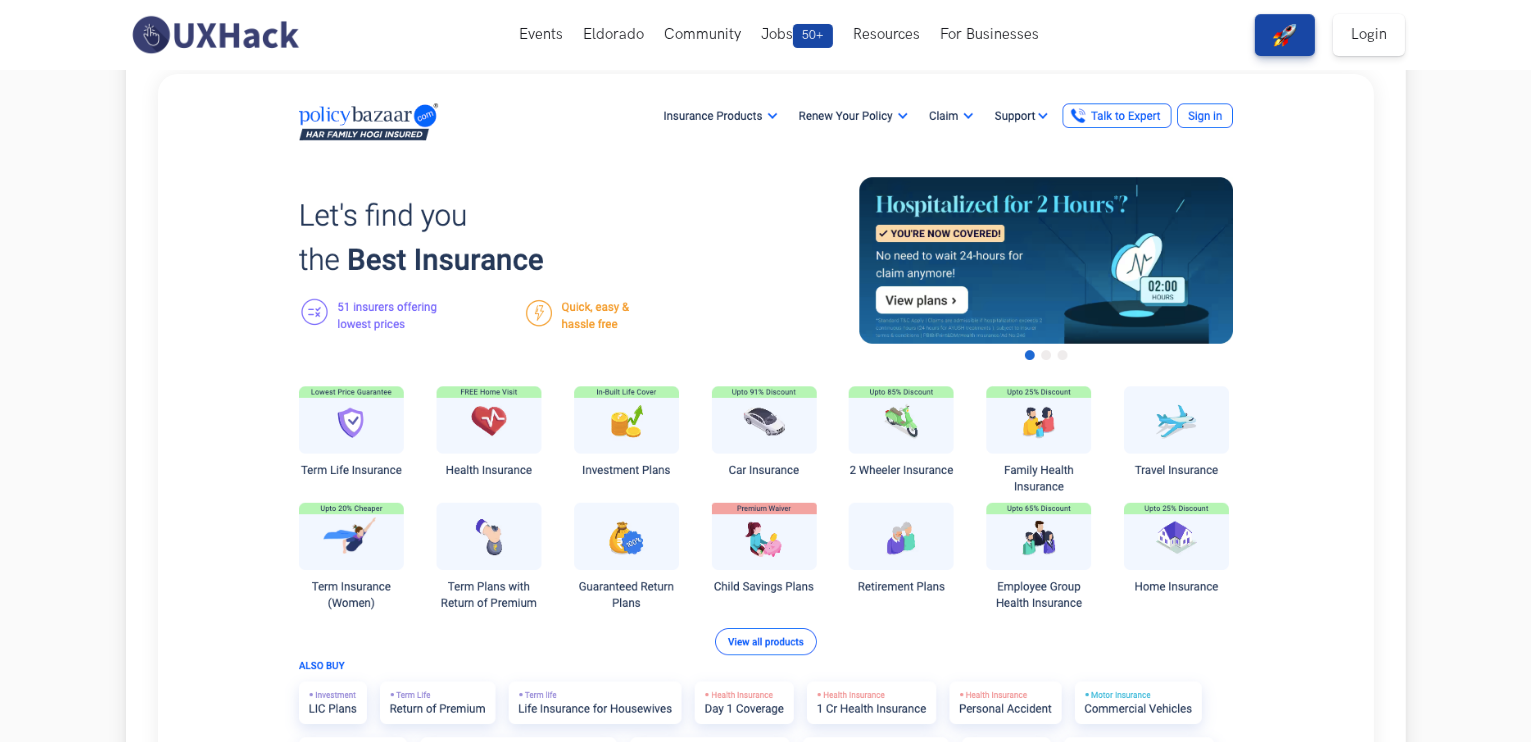 scroll, scrollTop: 0, scrollLeft: 0, axis: both 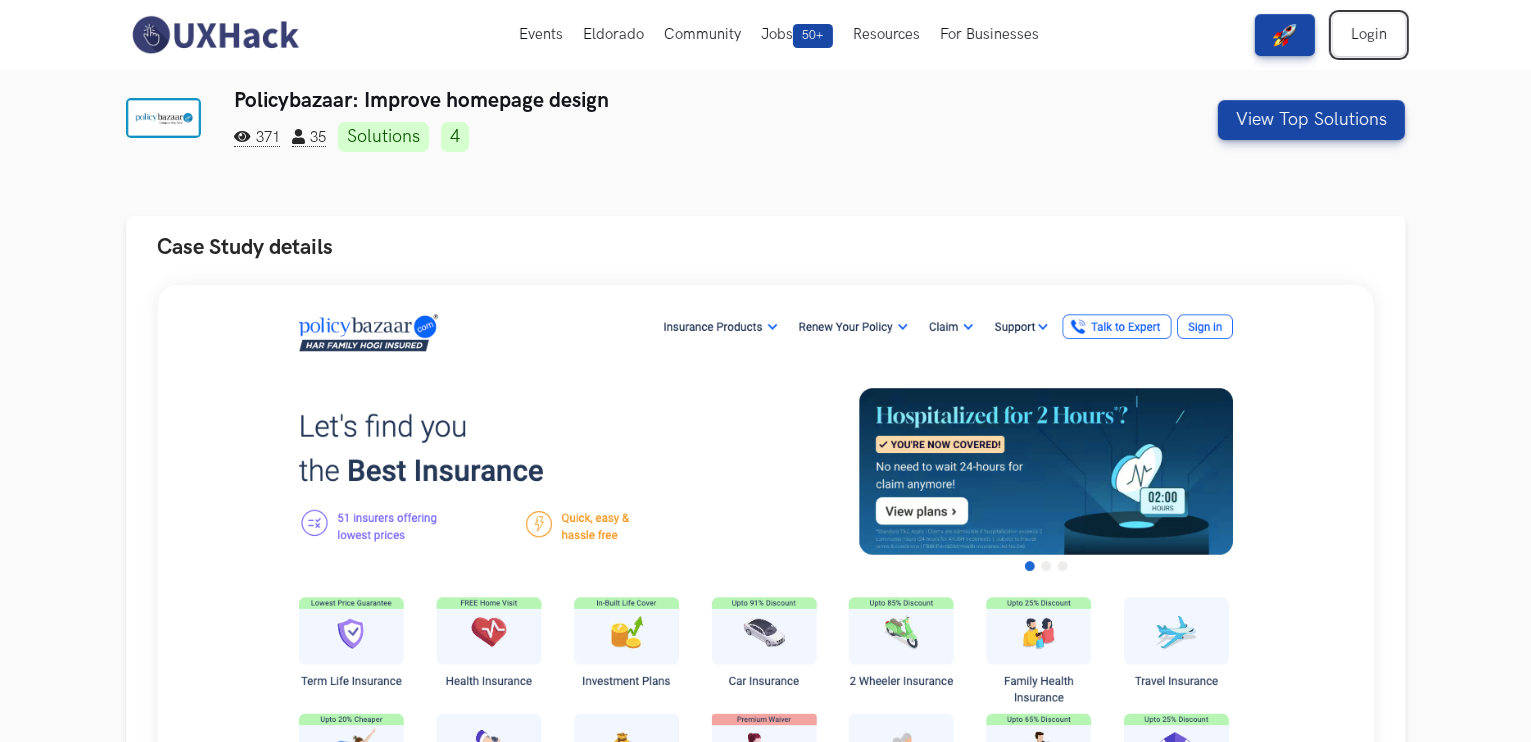 click on "Login" at bounding box center [1369, 35] 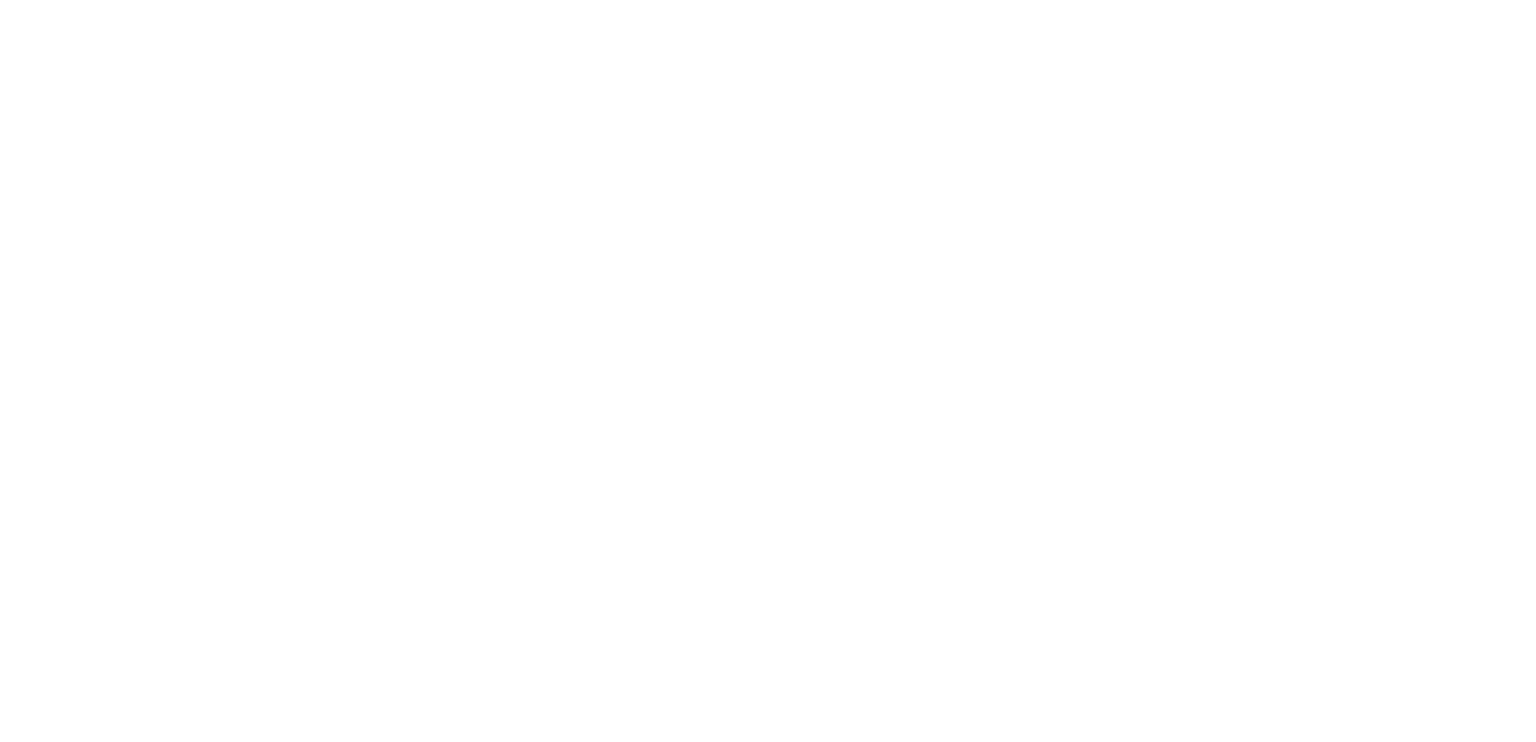 scroll, scrollTop: 0, scrollLeft: 0, axis: both 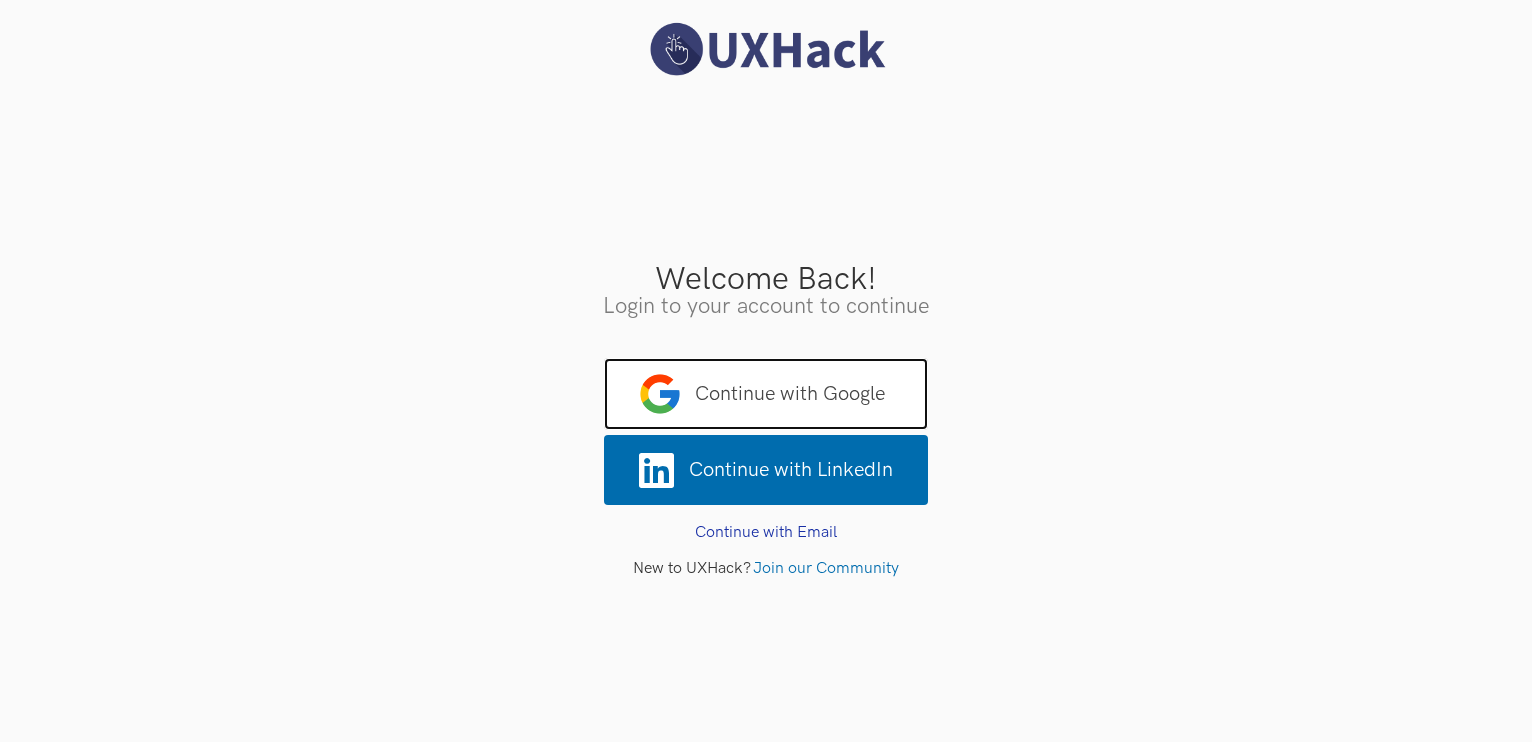 click on "Continue with Google" at bounding box center [766, 394] 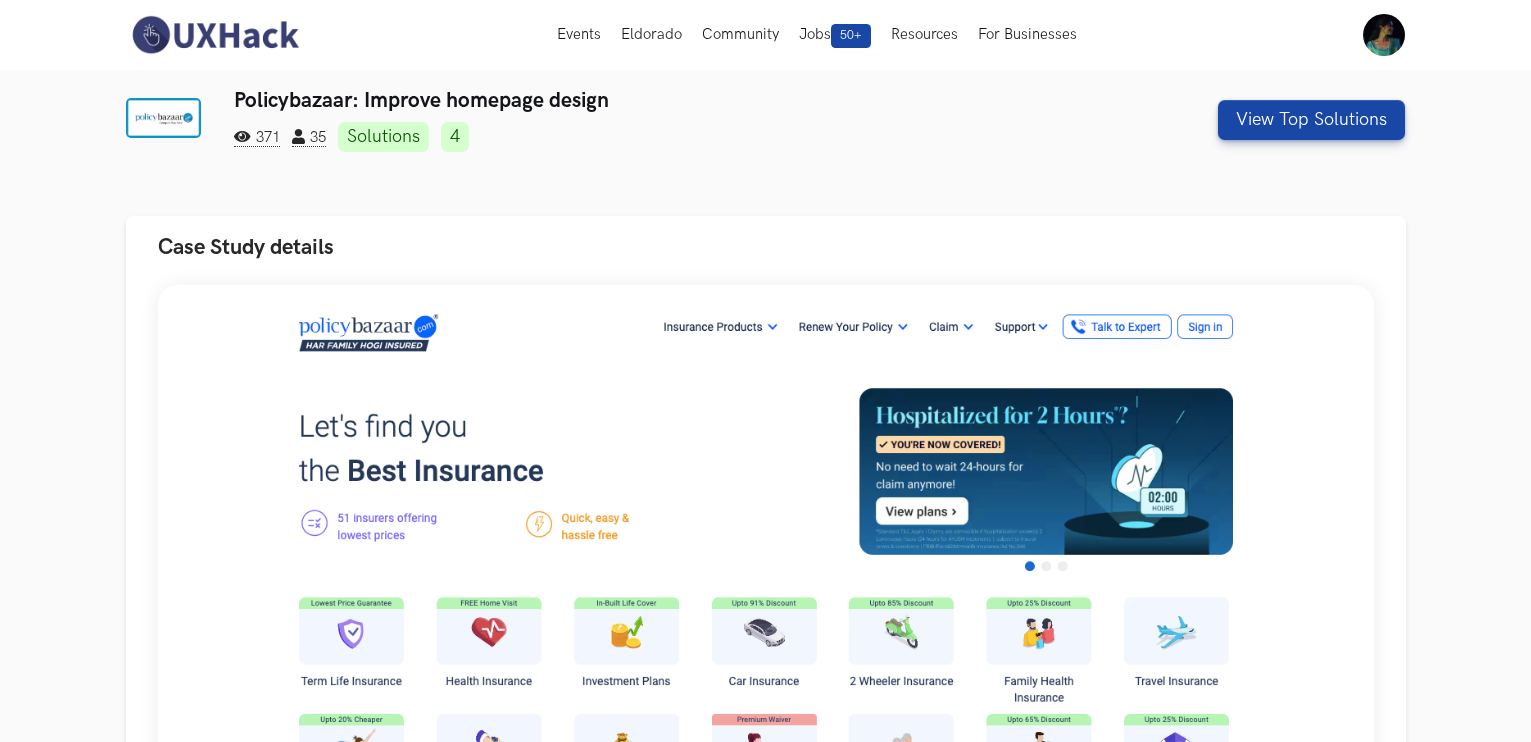scroll, scrollTop: 0, scrollLeft: 0, axis: both 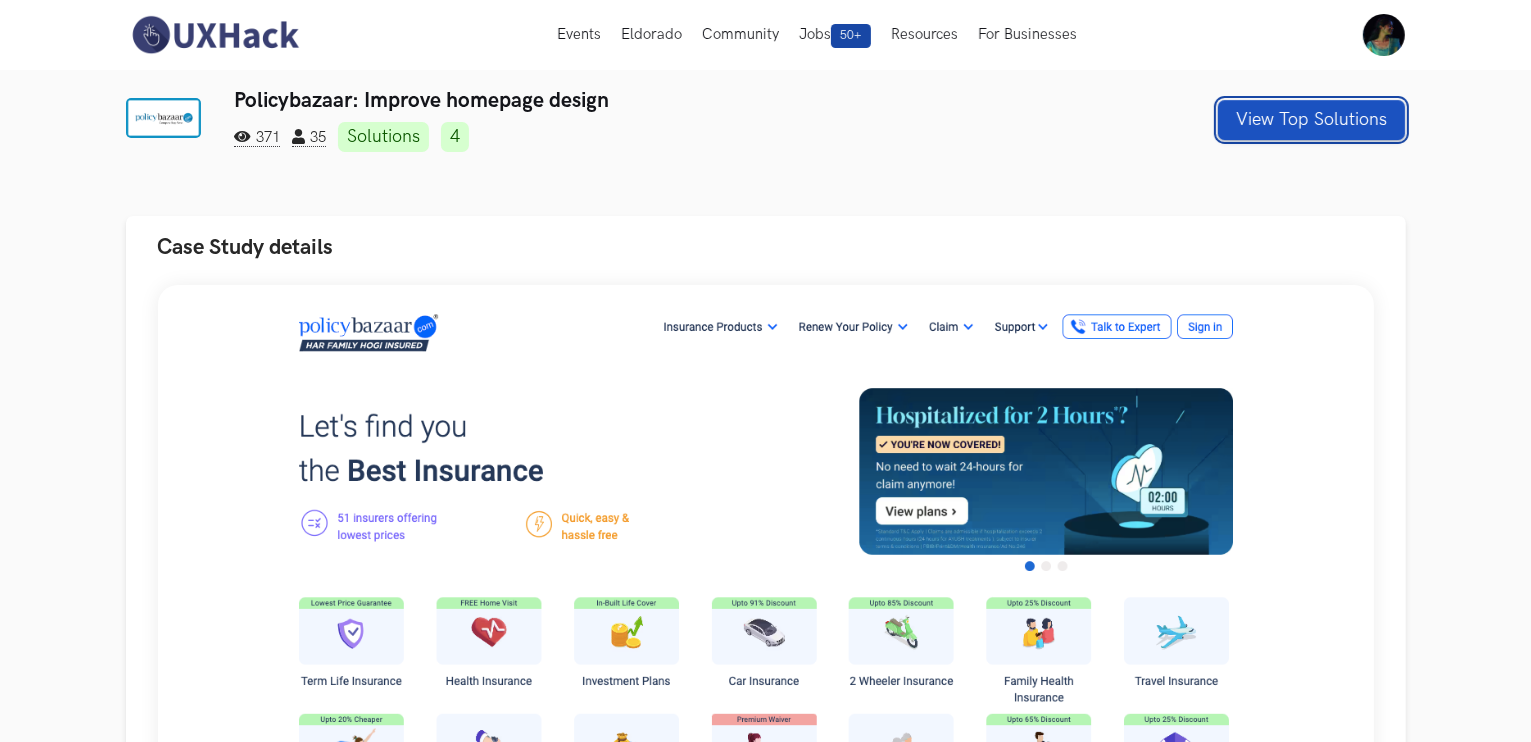 click on "View Top Solutions" at bounding box center [1311, 120] 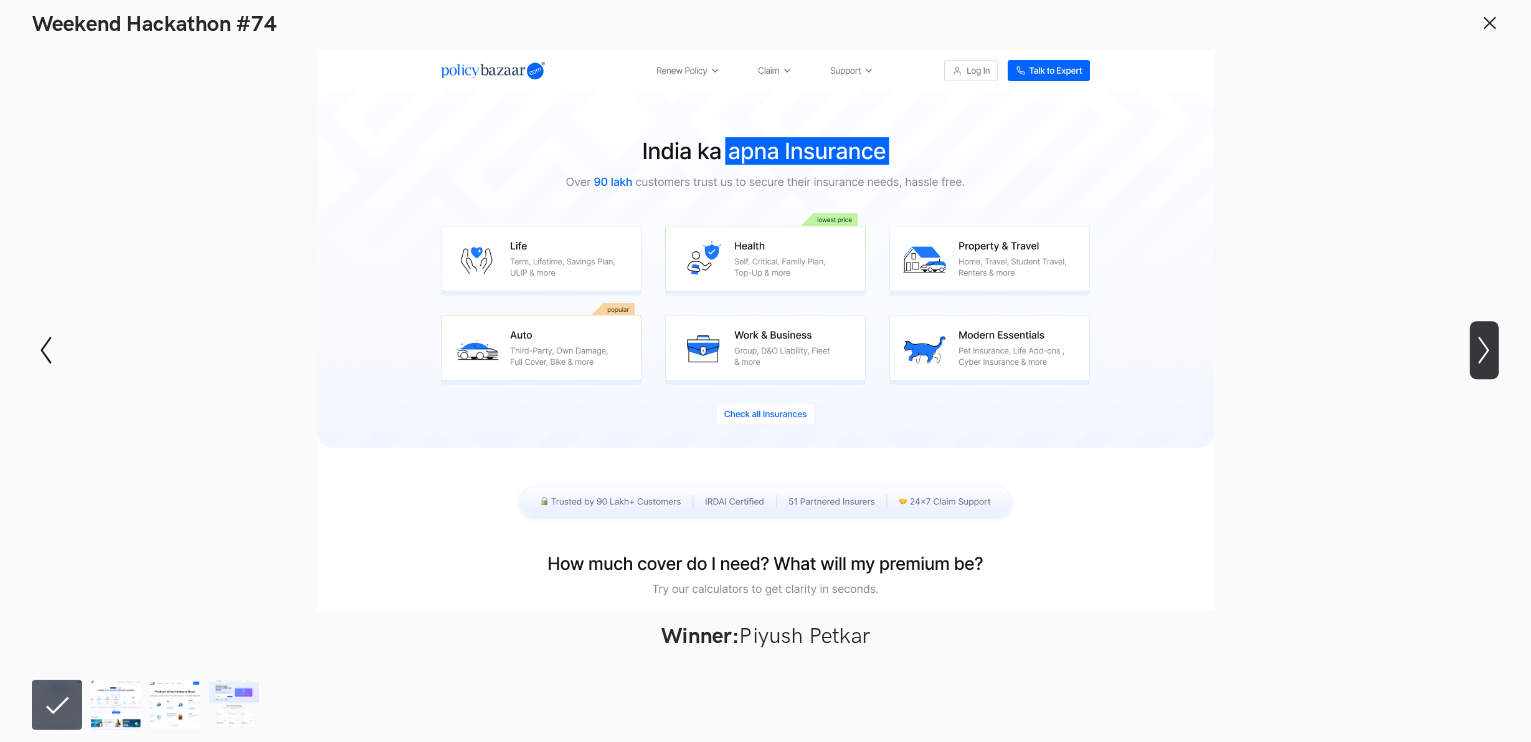 click on "Show next slide" at bounding box center [46, 350] 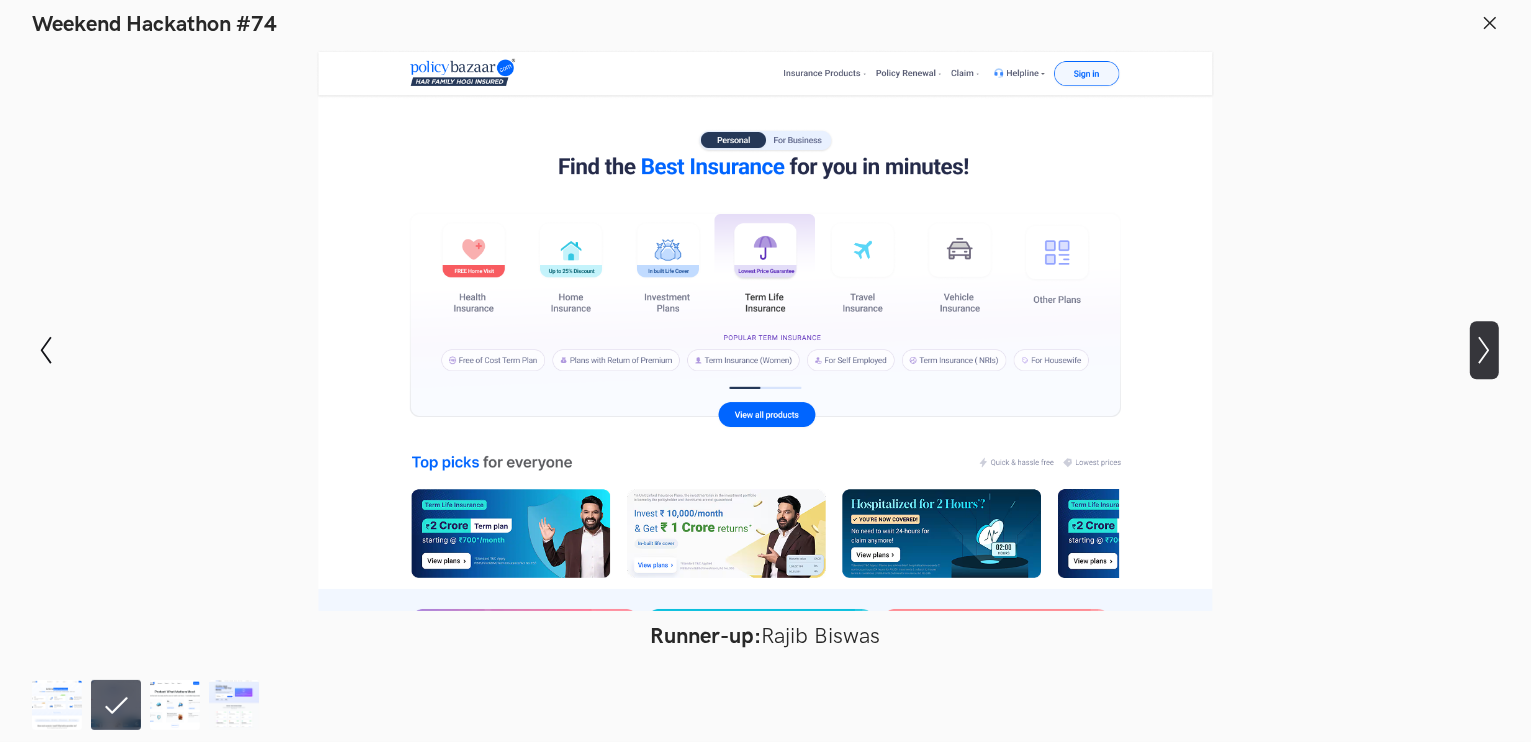 click on "Show next slide" at bounding box center [46, 350] 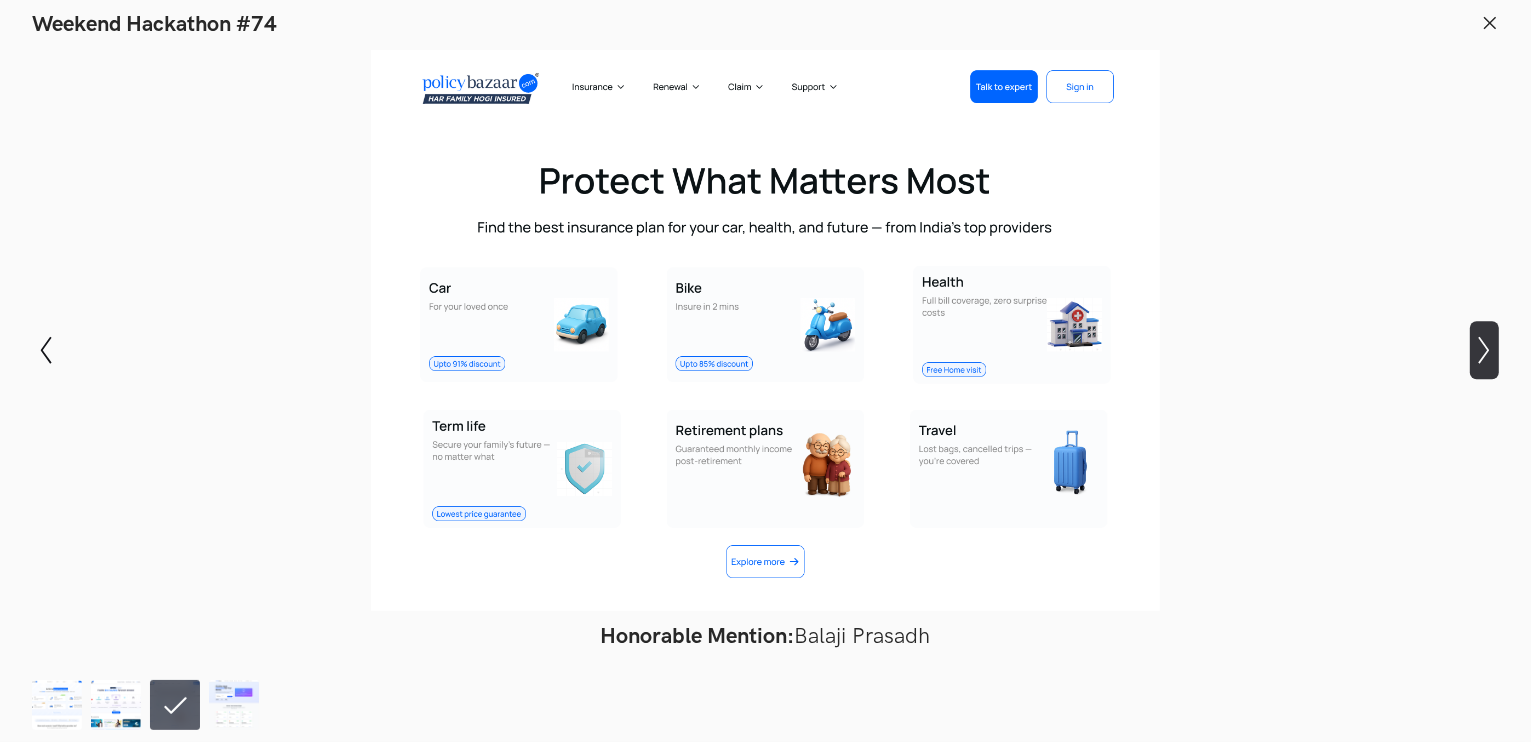 click on "Show next slide" at bounding box center (46, 350) 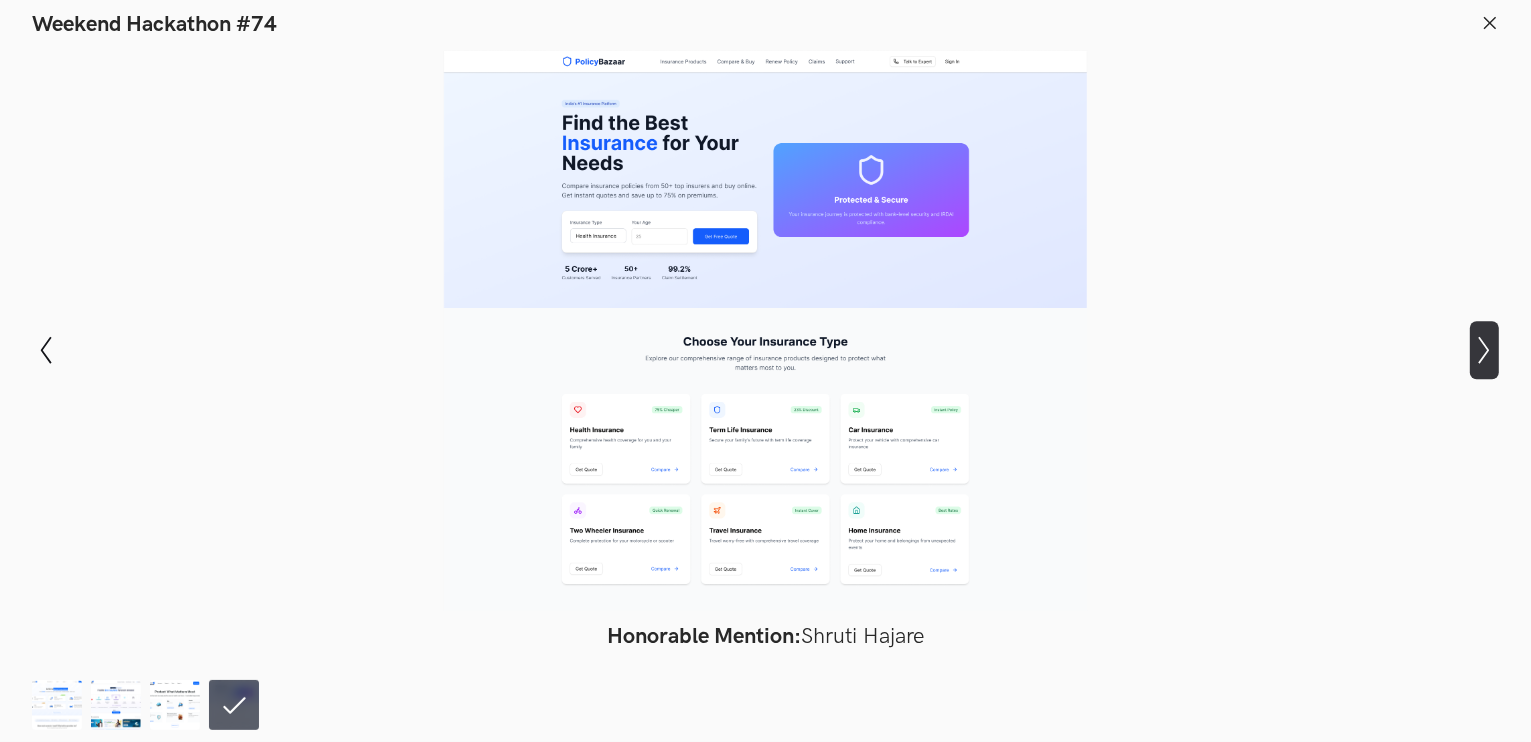 click on "Show next slide" at bounding box center [46, 350] 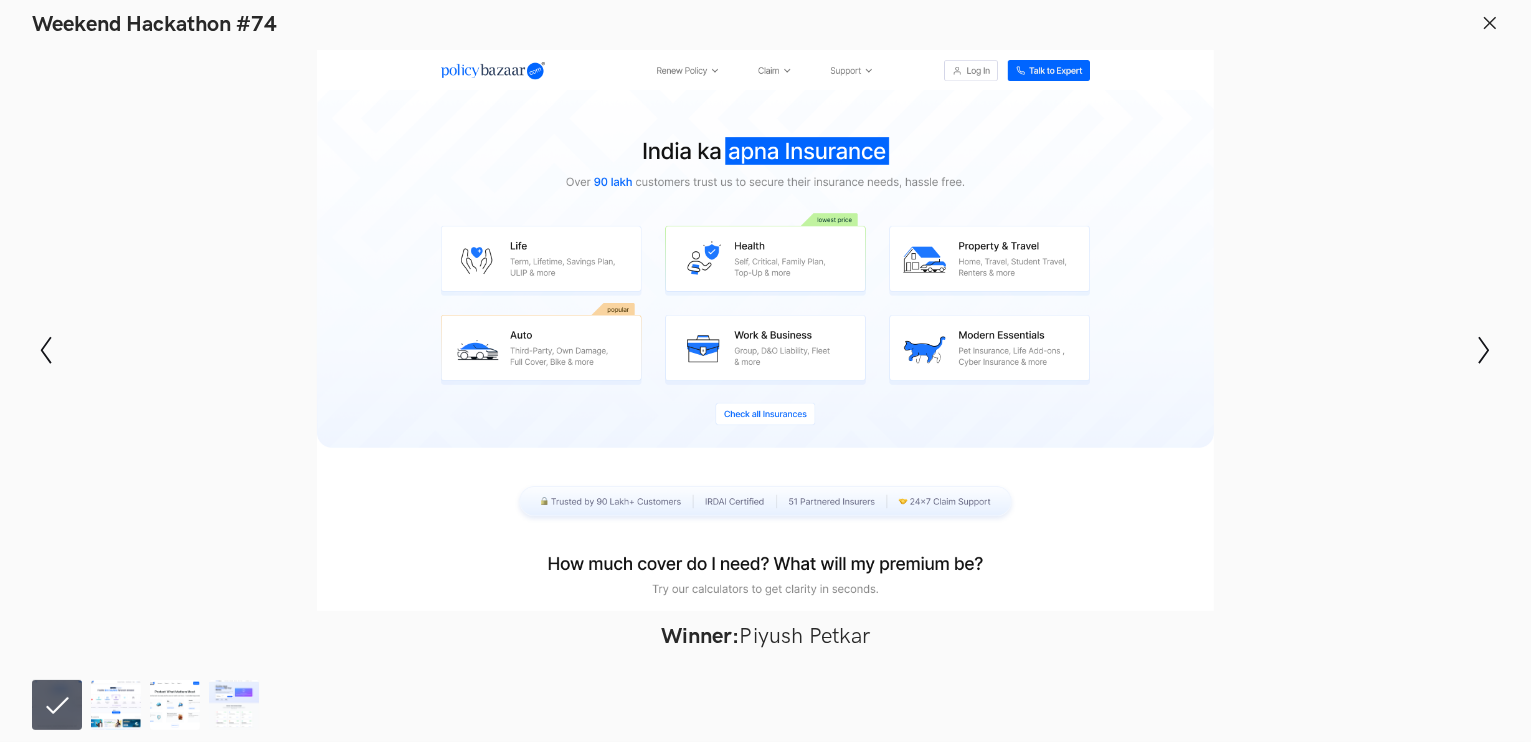 click at bounding box center (1490, 23) 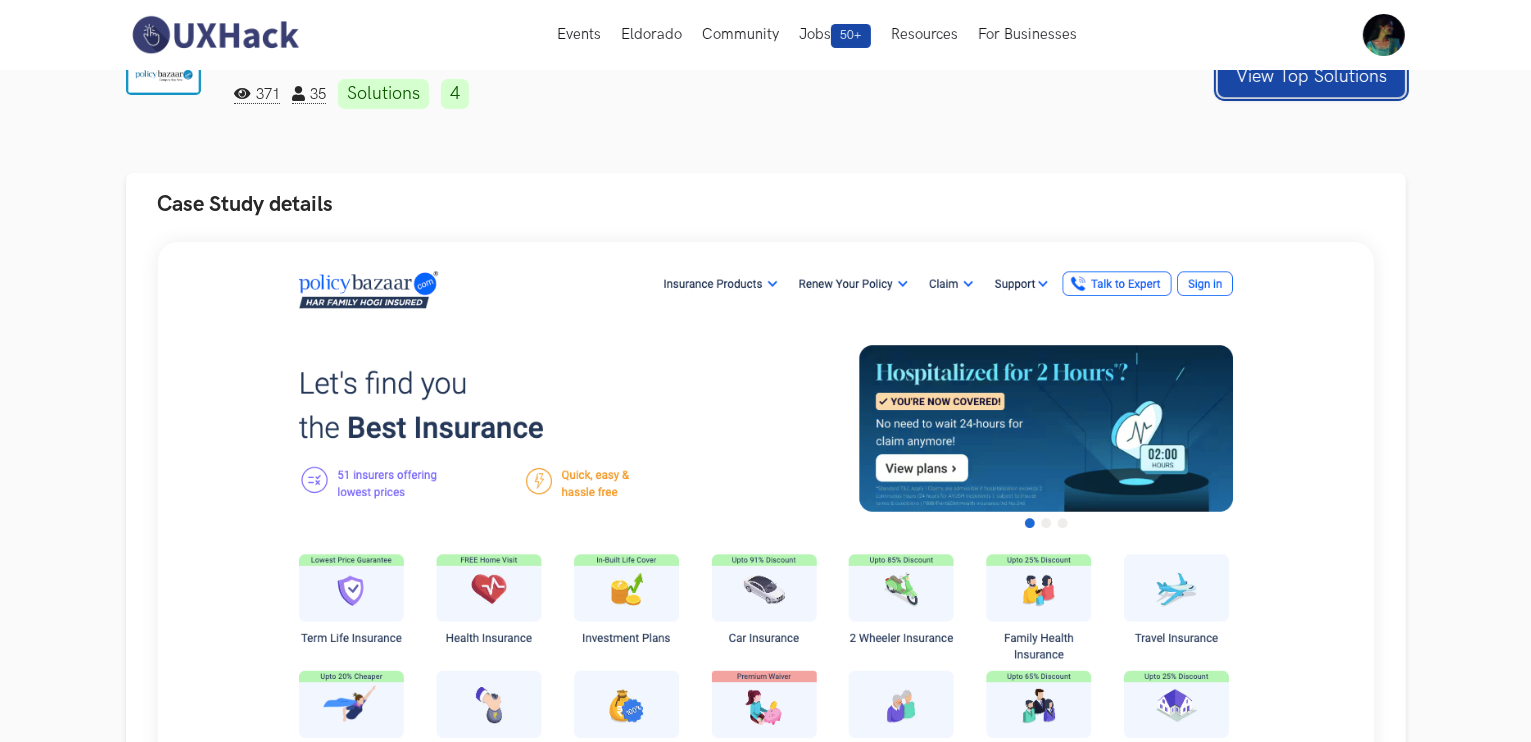 scroll, scrollTop: 0, scrollLeft: 0, axis: both 